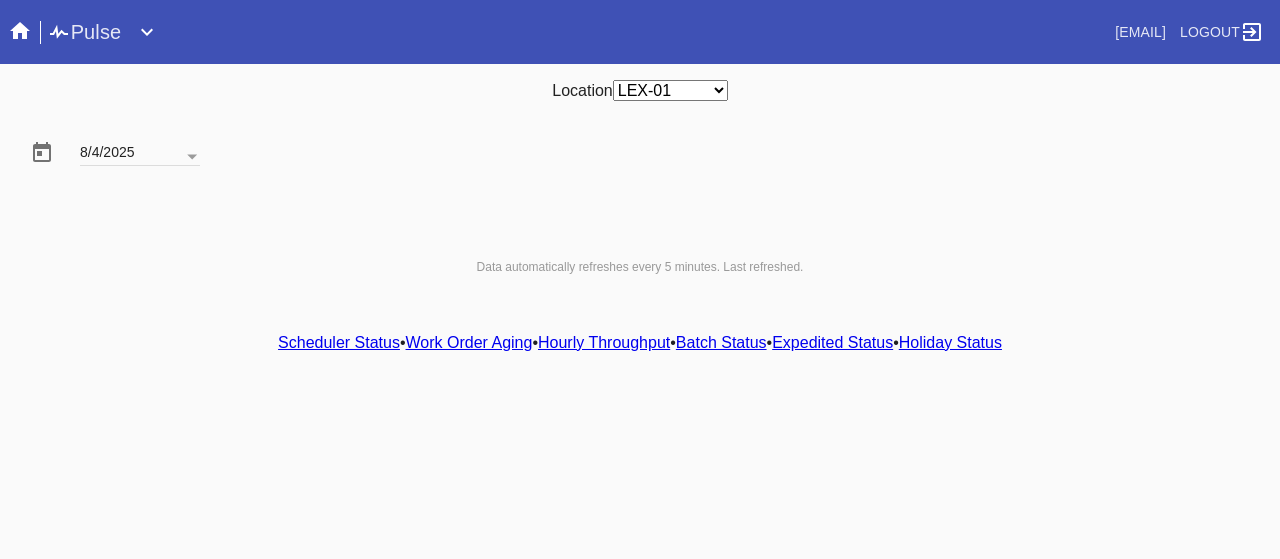 scroll, scrollTop: 0, scrollLeft: 0, axis: both 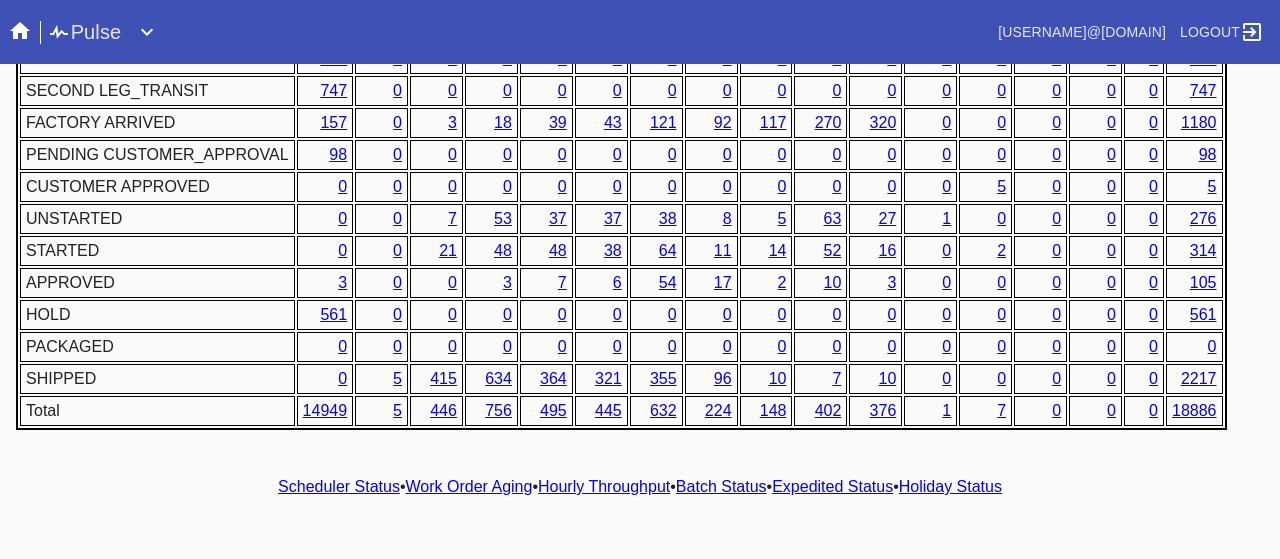 click on "Hourly Throughput" at bounding box center [604, 486] 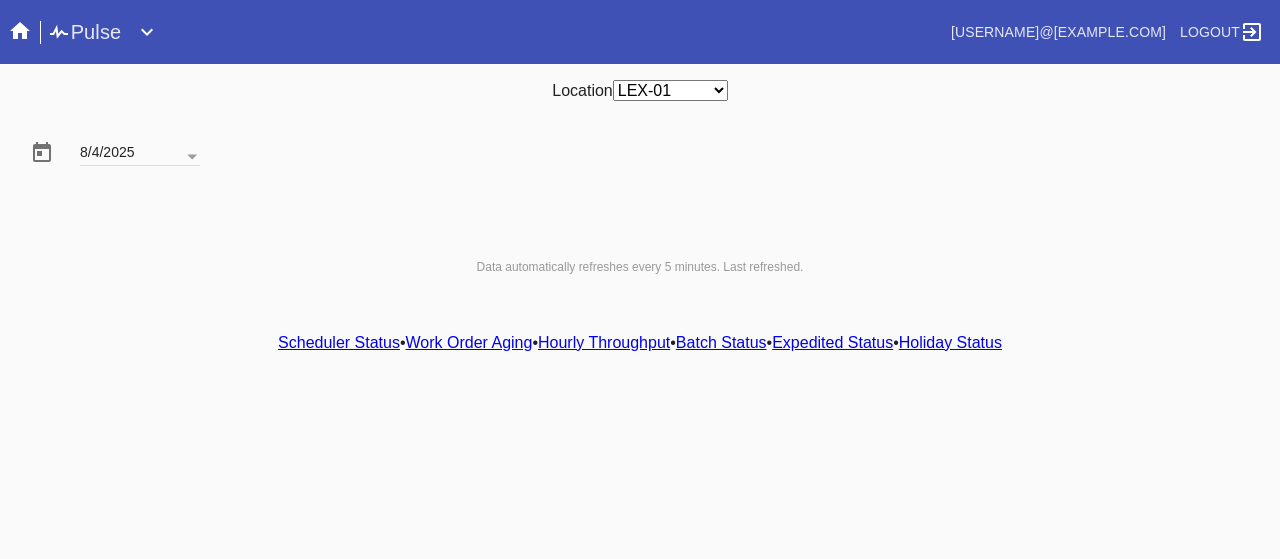 scroll, scrollTop: 0, scrollLeft: 0, axis: both 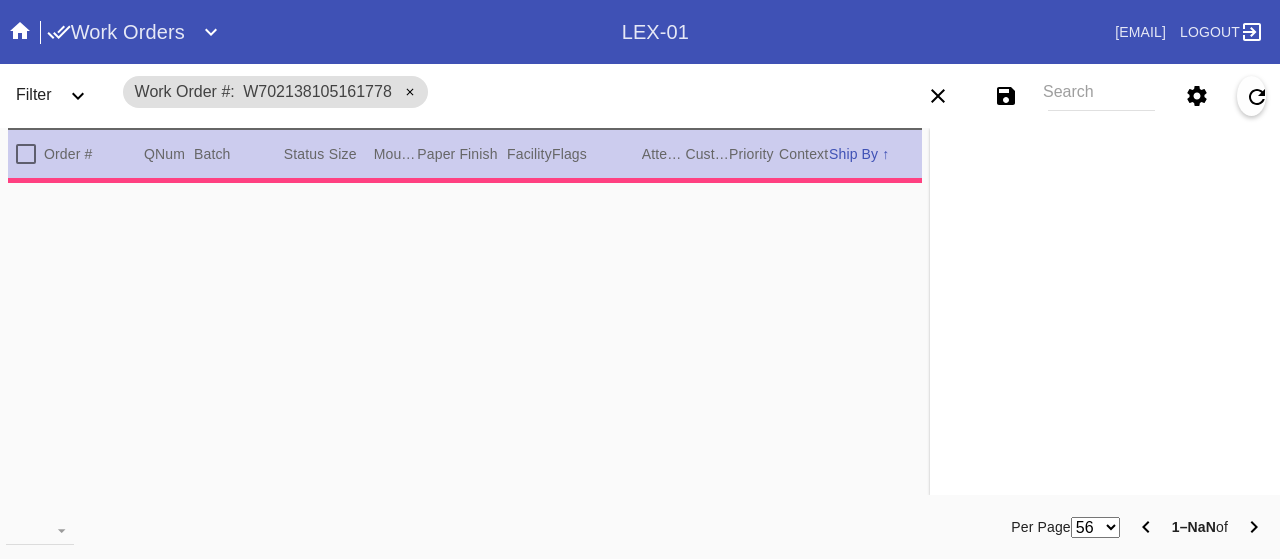 type on "2.5" 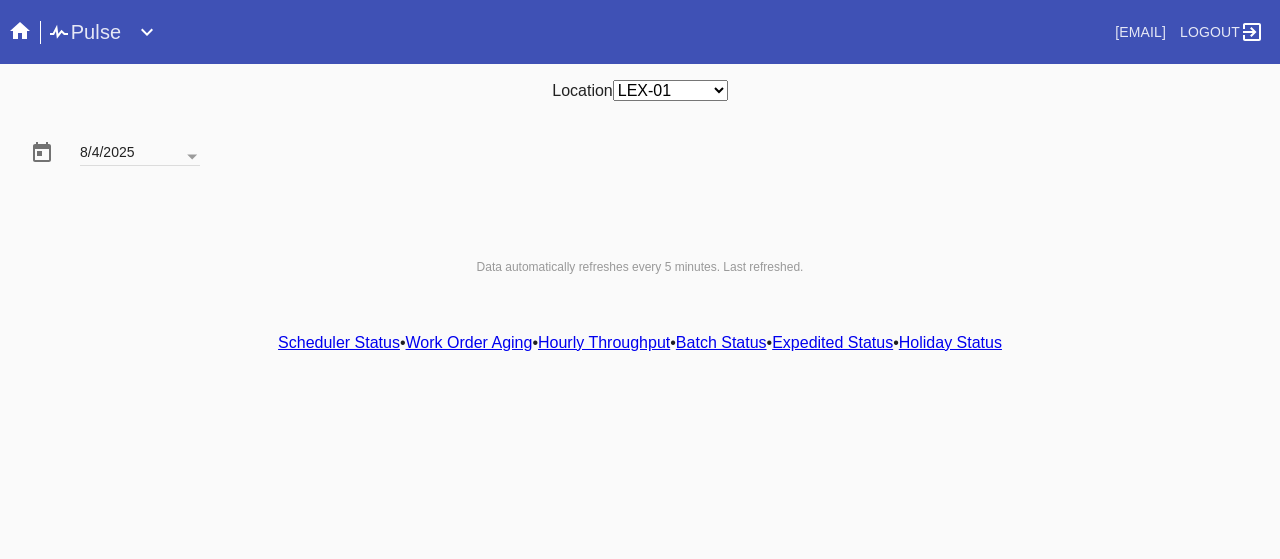 scroll, scrollTop: 0, scrollLeft: 0, axis: both 